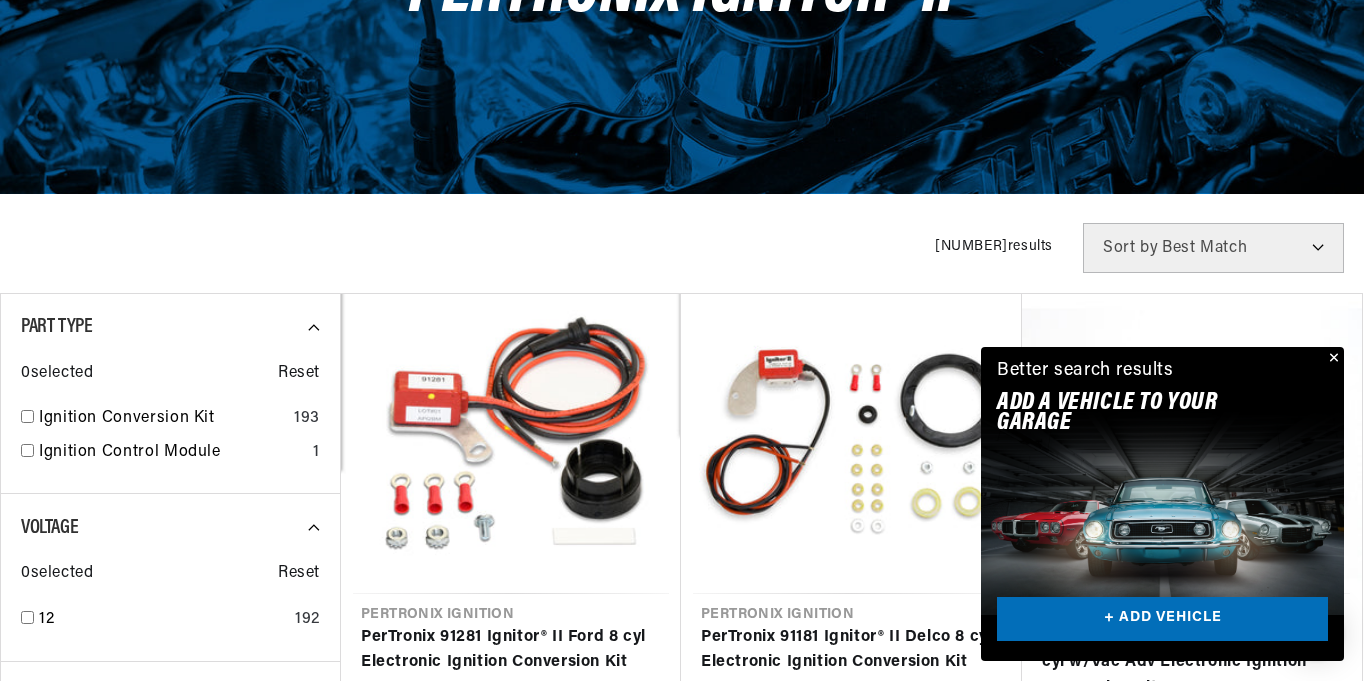 scroll, scrollTop: 466, scrollLeft: 0, axis: vertical 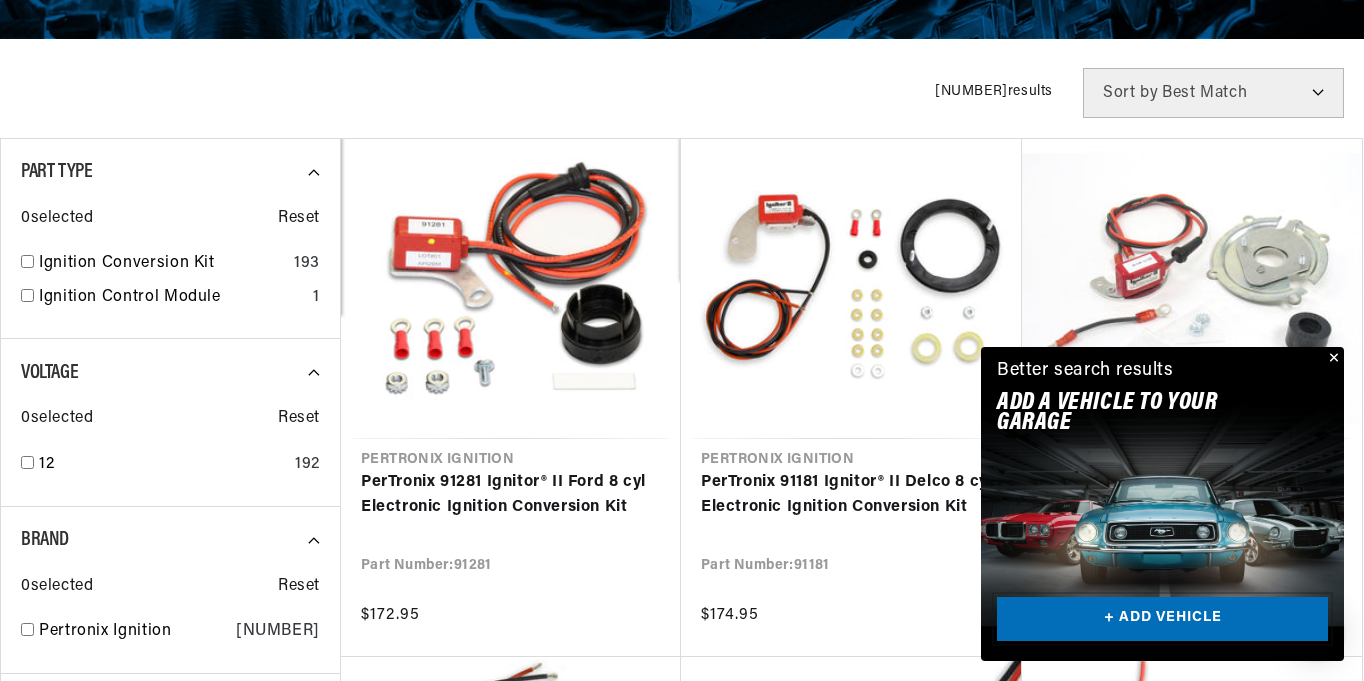 click on "+ ADD VEHICLE" at bounding box center (1162, 619) 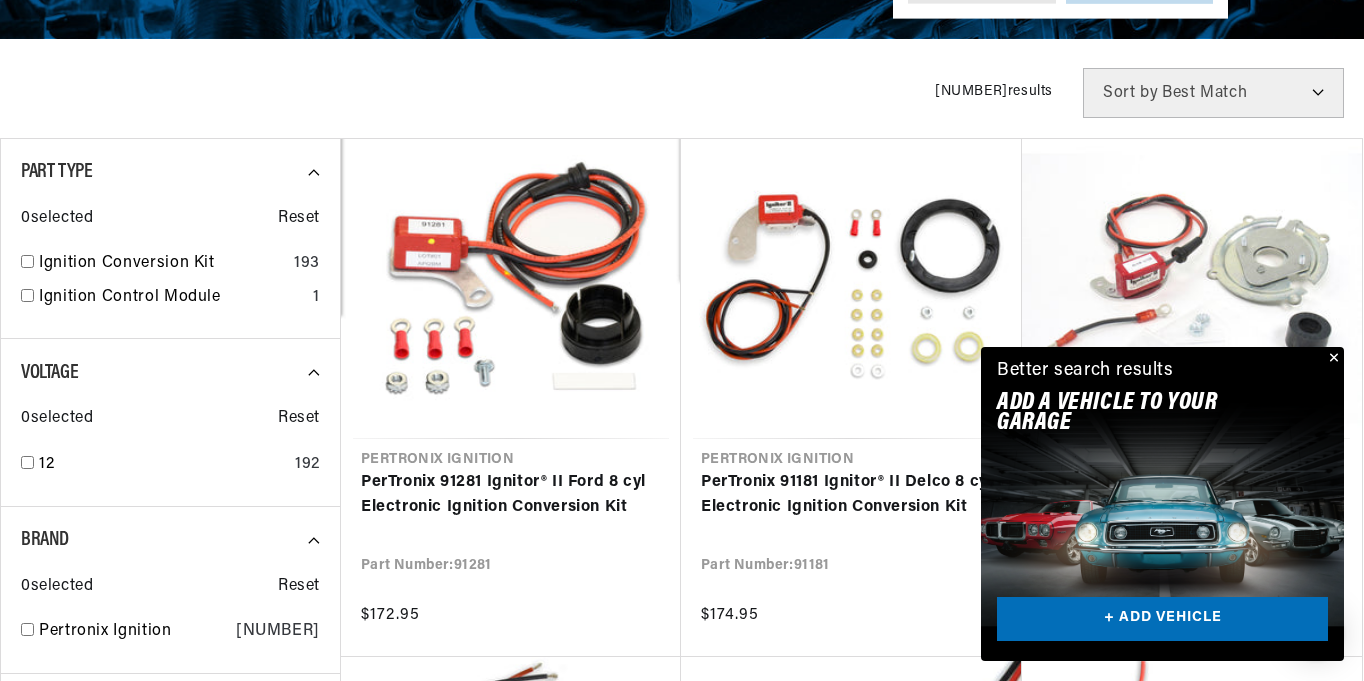 scroll, scrollTop: 0, scrollLeft: 0, axis: both 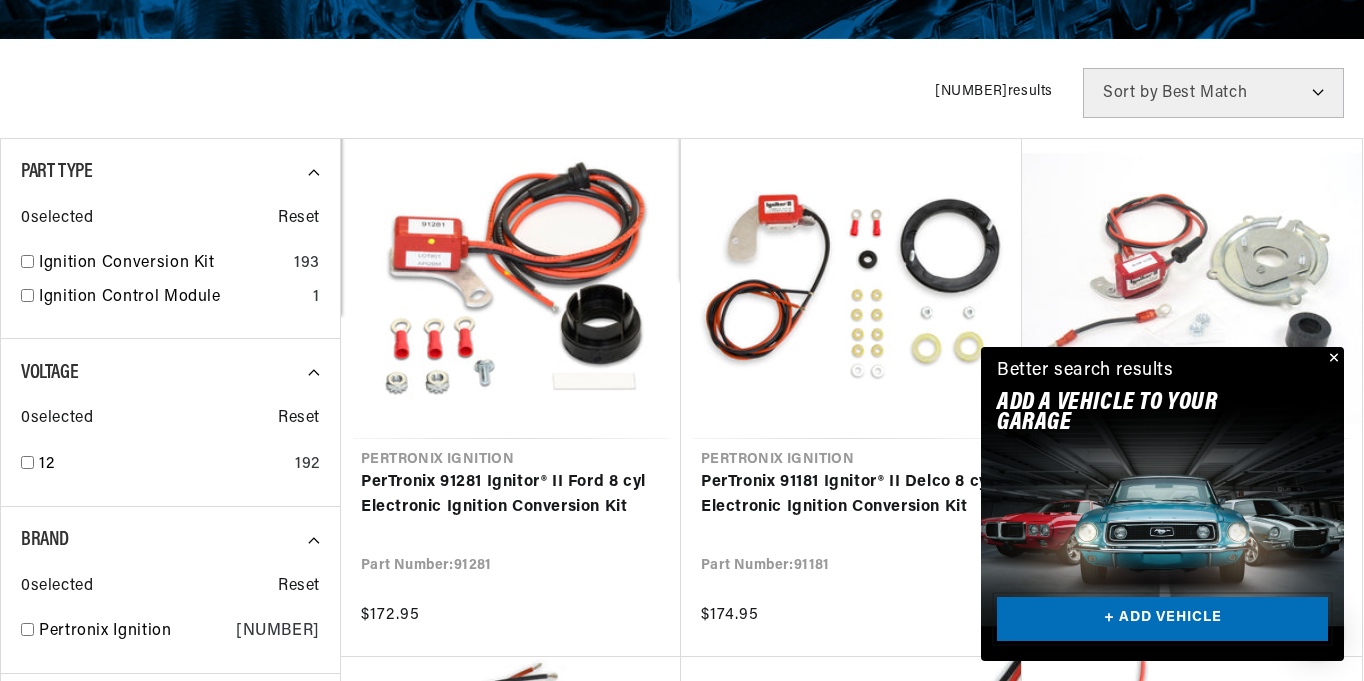 click on "+ ADD VEHICLE" at bounding box center [1162, 619] 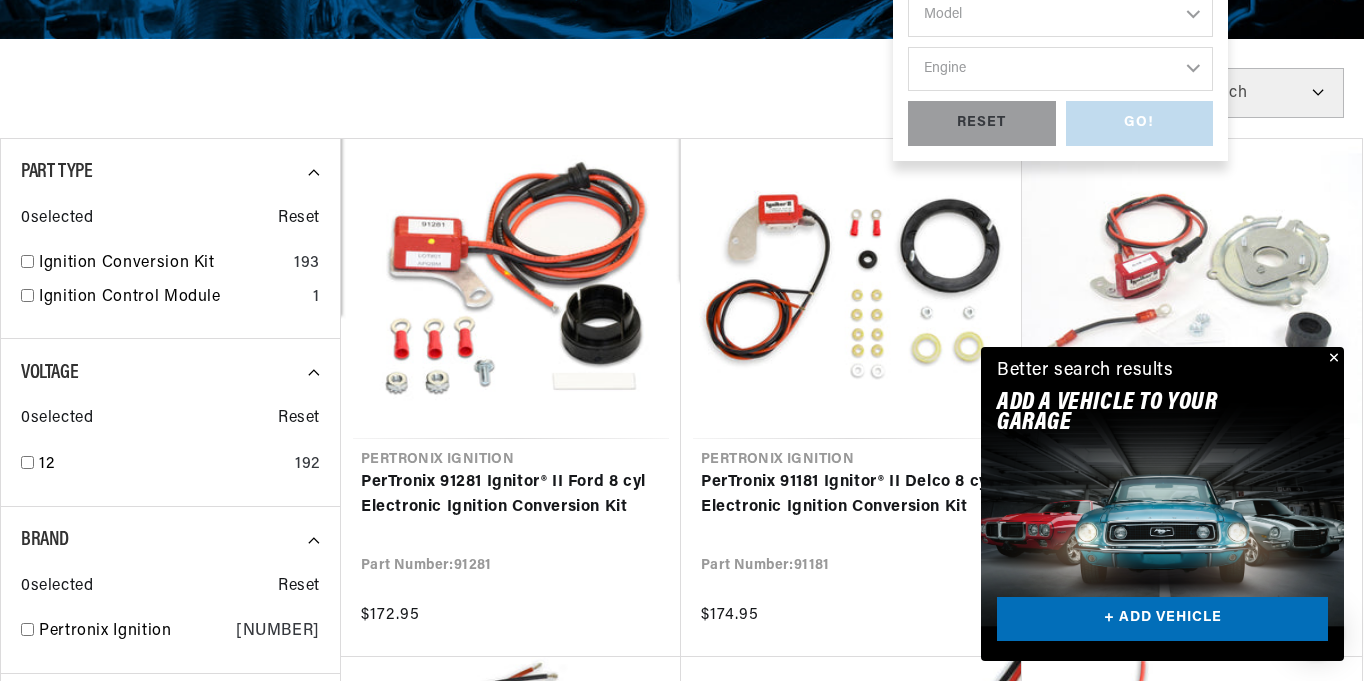 scroll, scrollTop: 0, scrollLeft: 0, axis: both 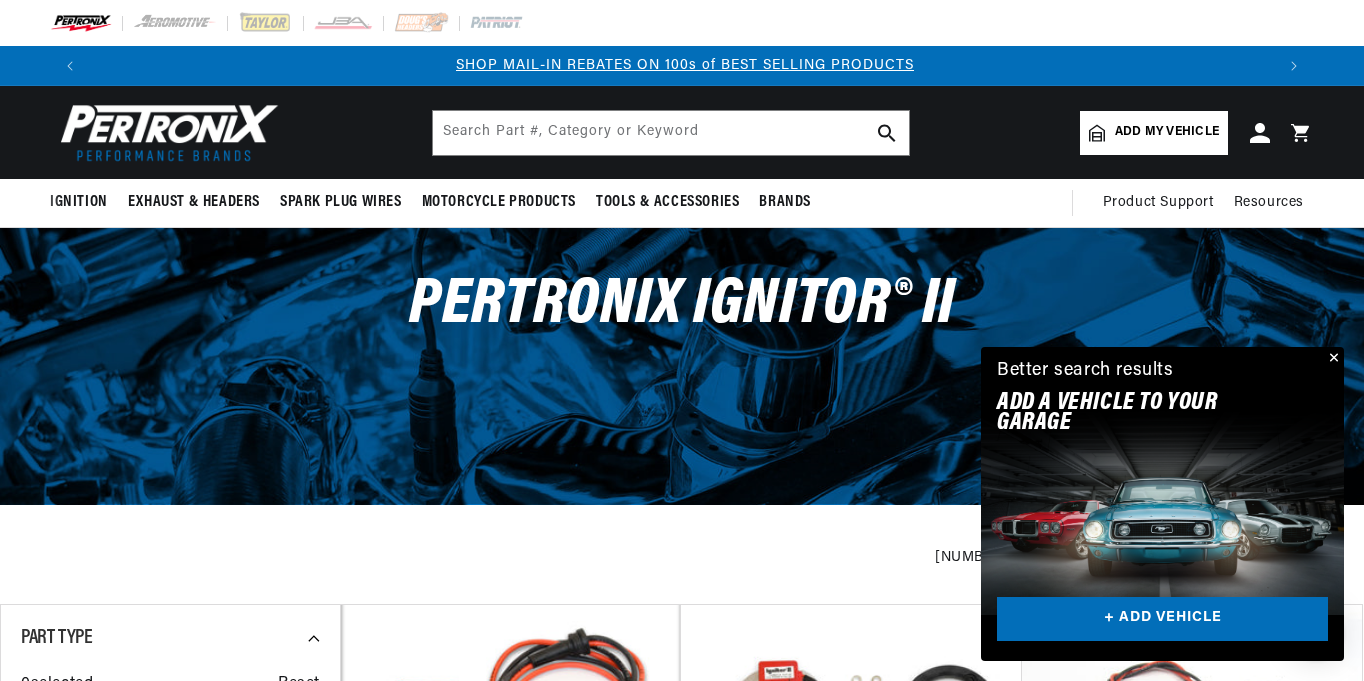 click at bounding box center [1332, 359] 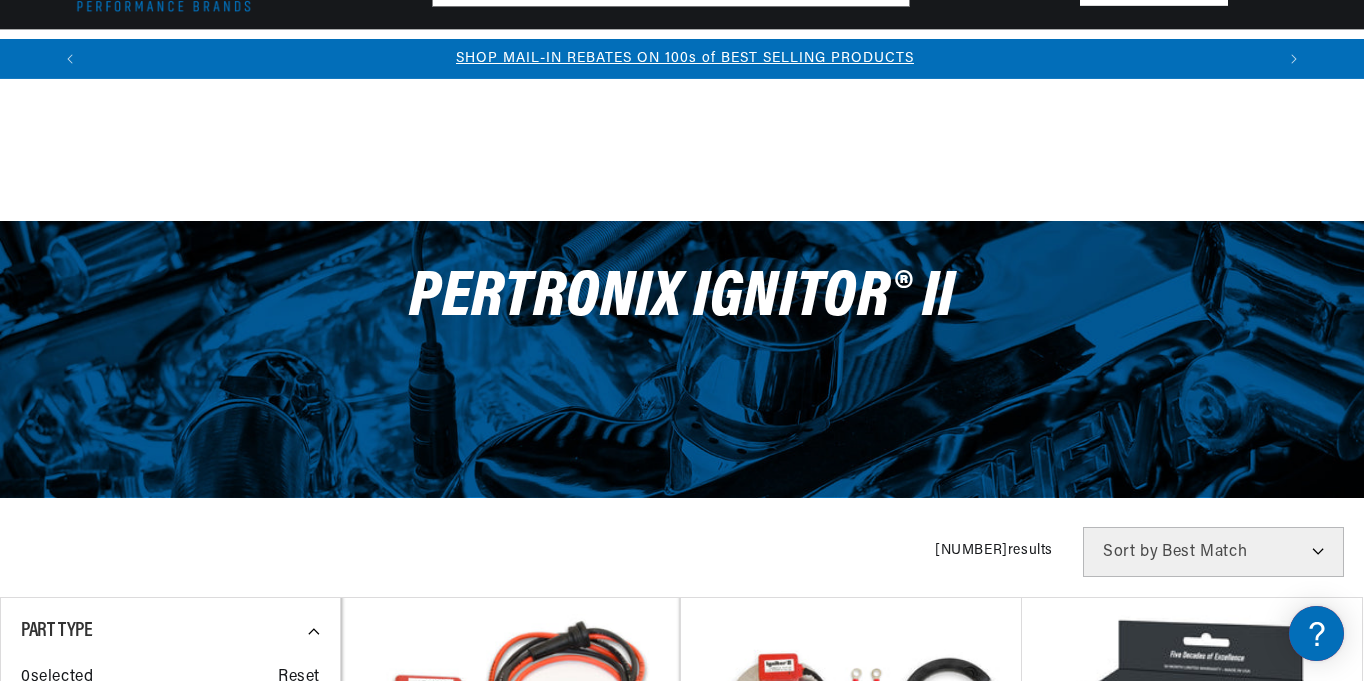 scroll, scrollTop: 441, scrollLeft: 0, axis: vertical 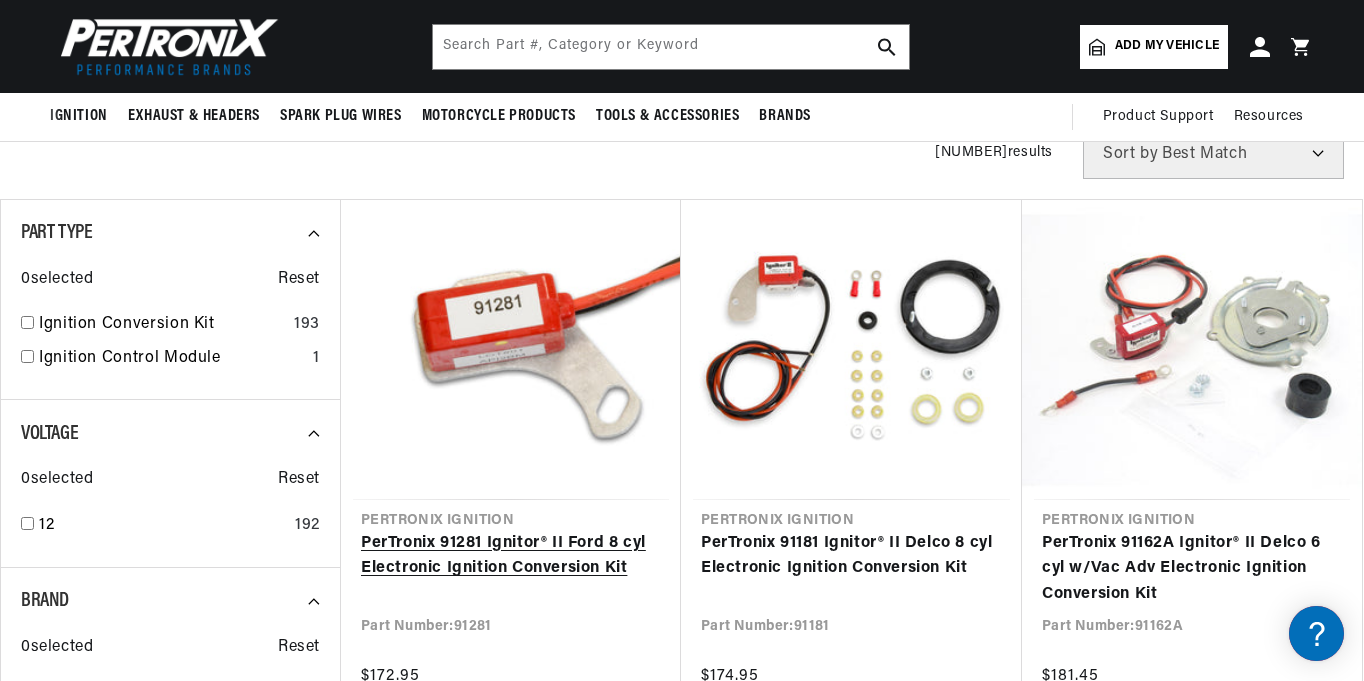 click on "PerTronix 91281 Ignitor® II Ford 8 cyl Electronic Ignition Conversion Kit" at bounding box center [511, 556] 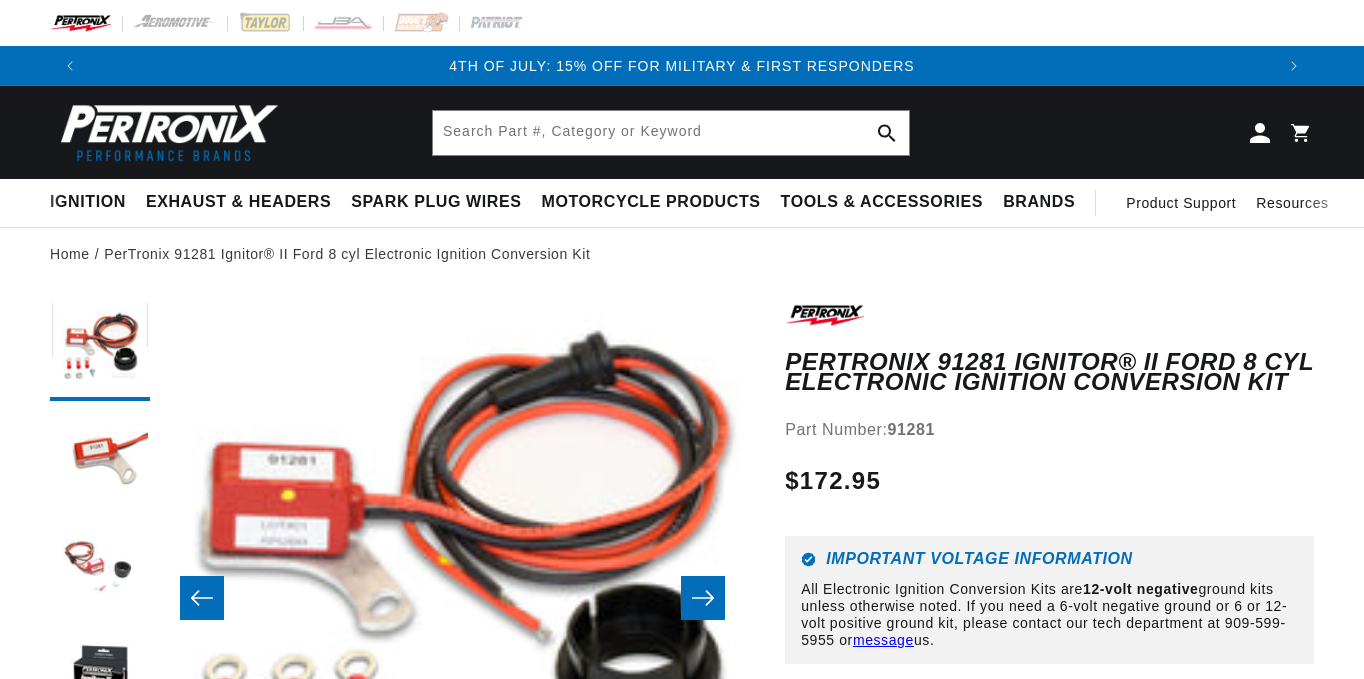 scroll, scrollTop: 107, scrollLeft: 0, axis: vertical 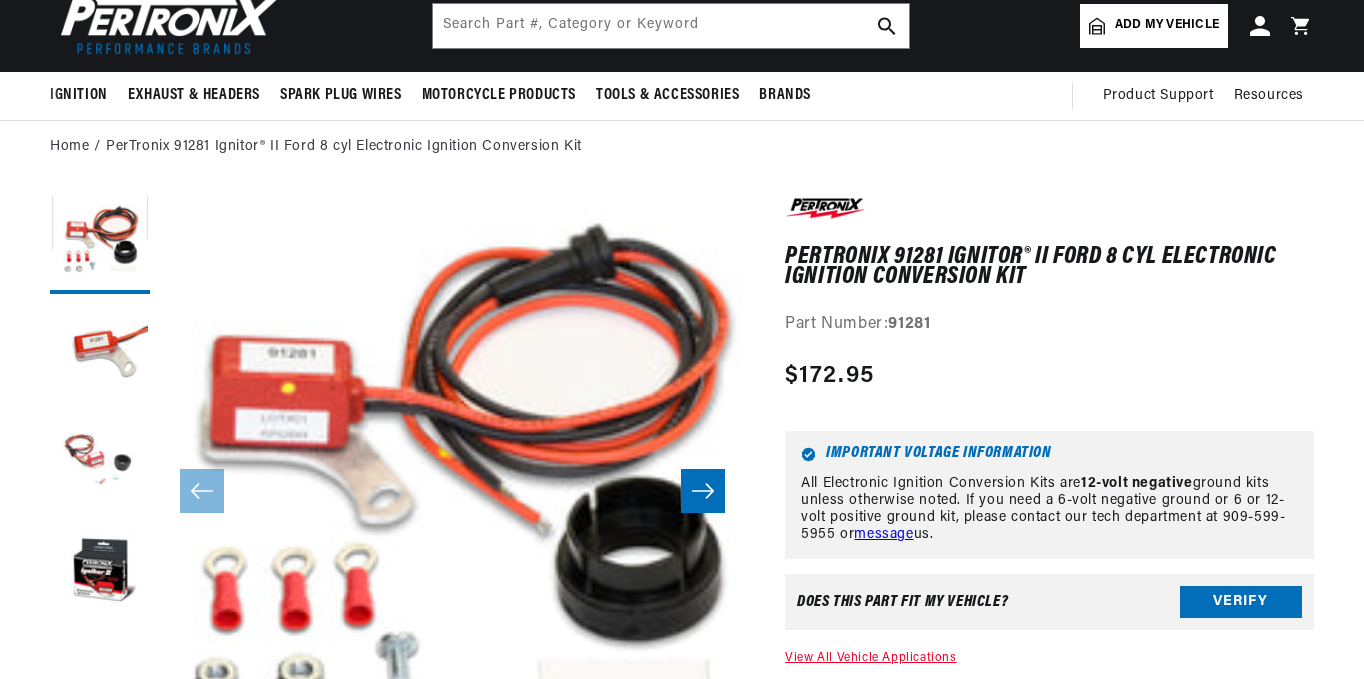 click on "View All Vehicle Applications" at bounding box center [870, 658] 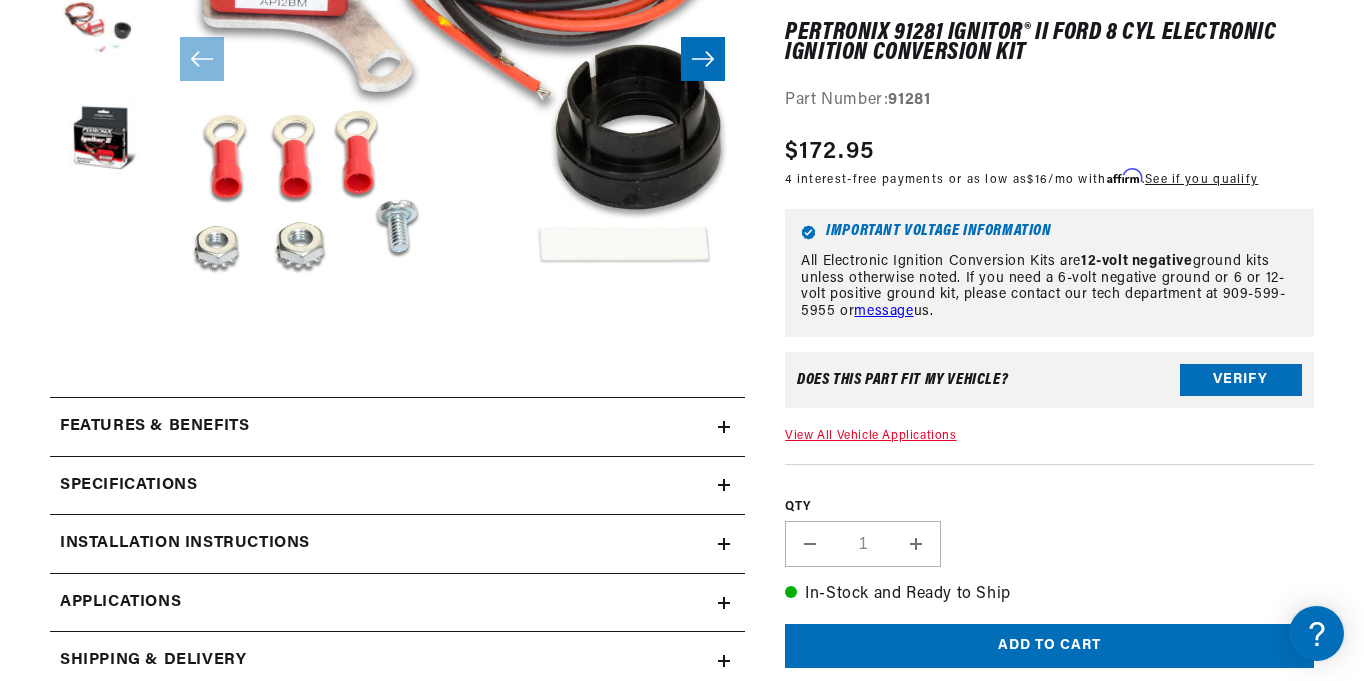 scroll, scrollTop: 987, scrollLeft: 0, axis: vertical 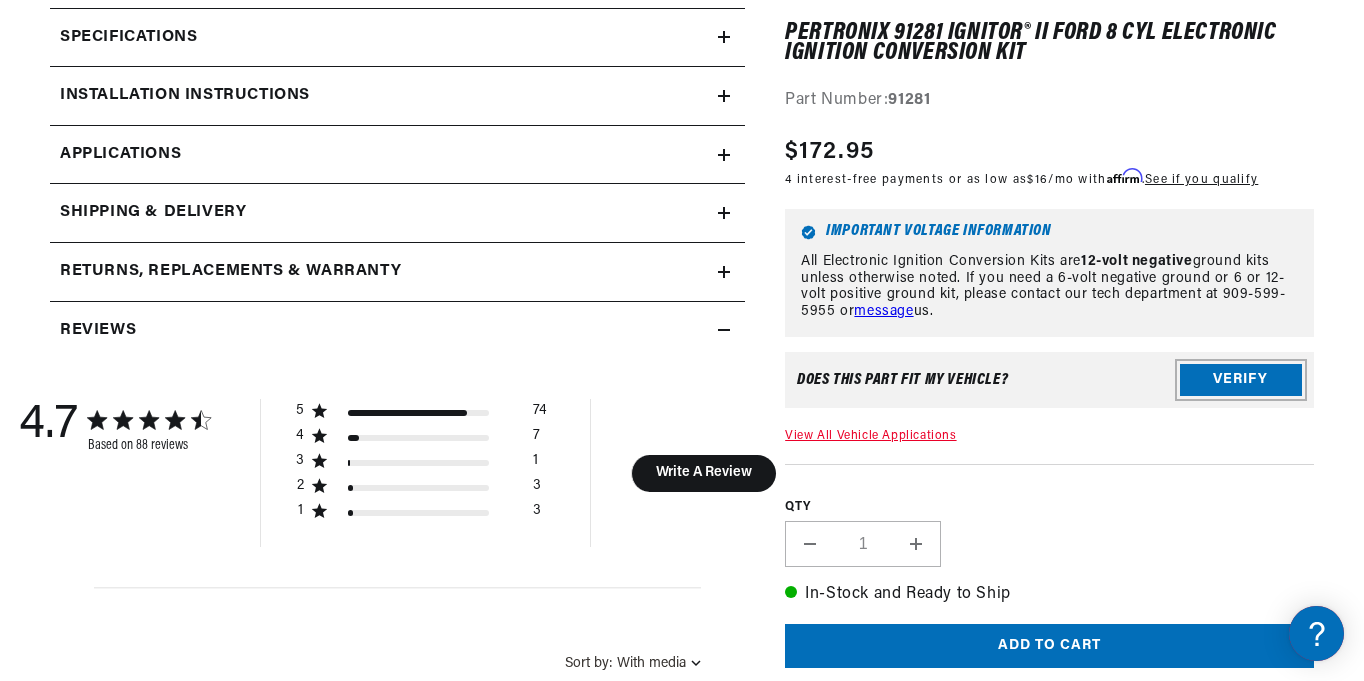 click on "Verify" at bounding box center [1241, 380] 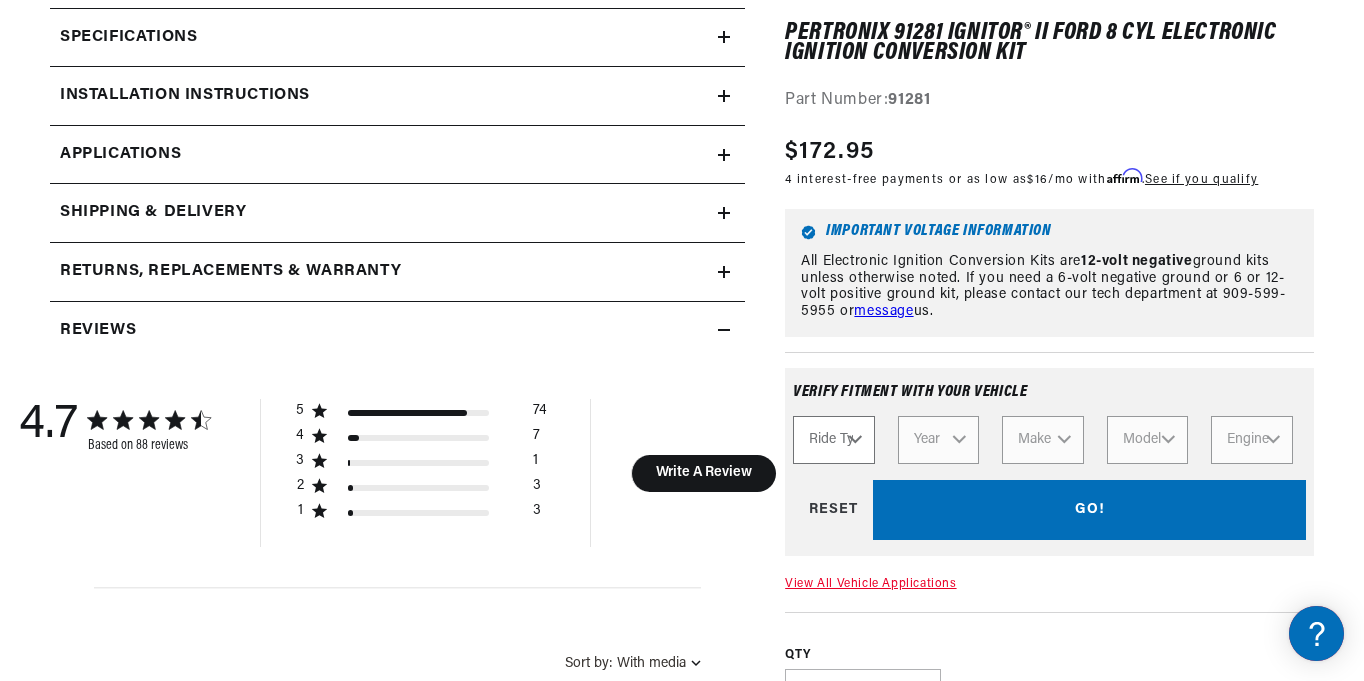 click on "Ride Type
Automotive
Agricultural
Industrial
Marine
Motorcycle" at bounding box center (834, 440) 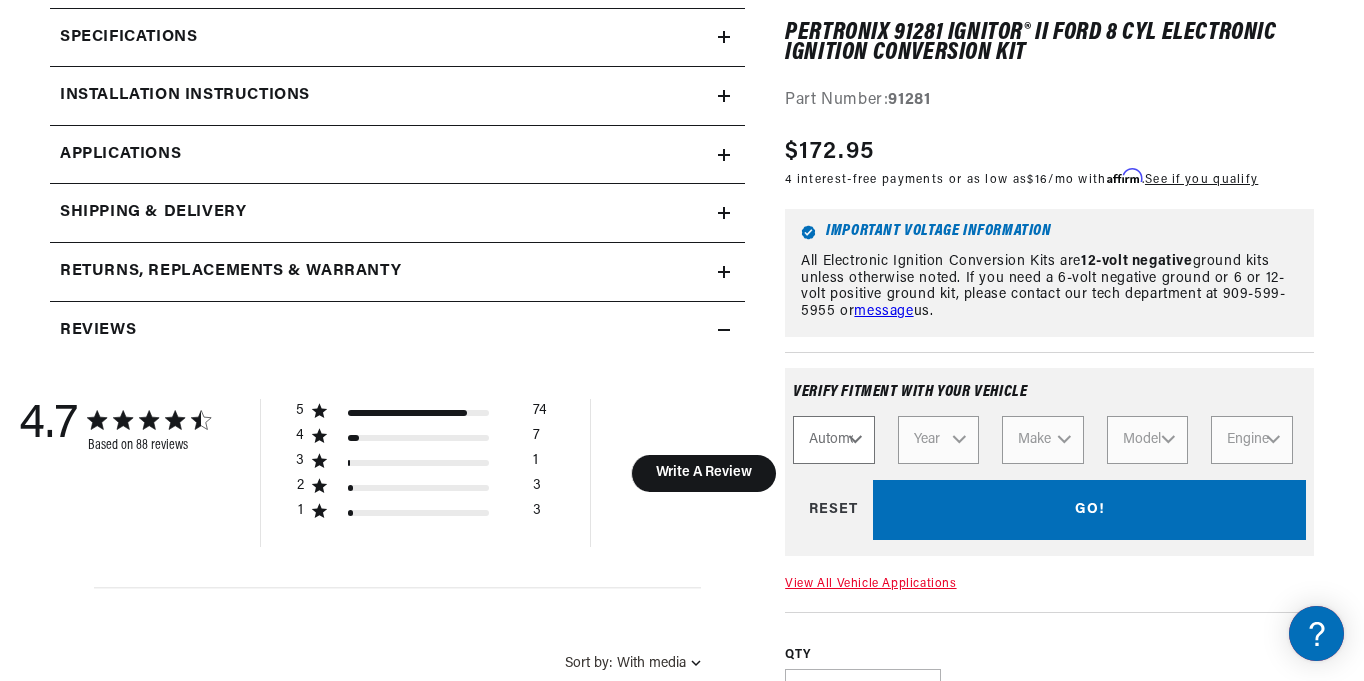 click on "Ride Type
Automotive
Agricultural
Industrial
Marine
Motorcycle" at bounding box center [834, 440] 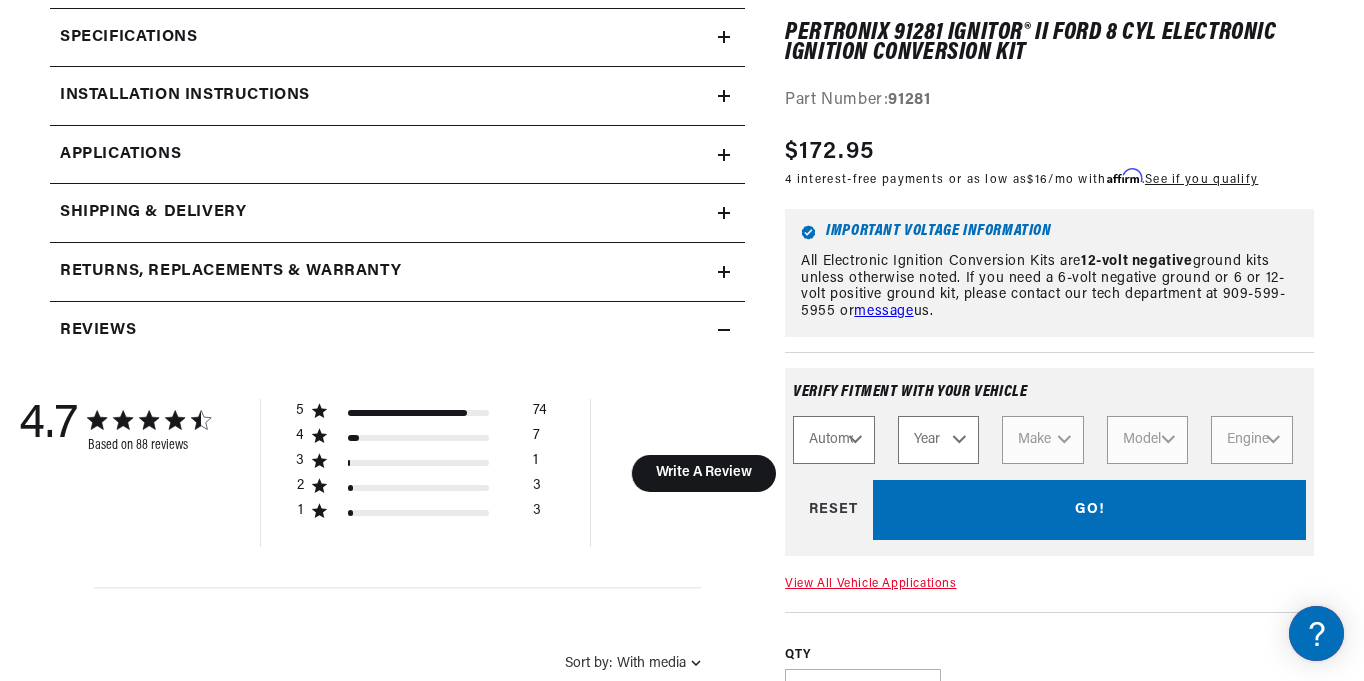 click on "Loremipsum
Dolorsitamet
Consectetu
Adipis
Elitseddoe
Temp
1236
3925
2542
6466
8454
6055
7259
5814
1841
0378
3172
8601
6741
4675
4794
2434
2626
5007
9817
6269
5545
5532
9707
4577
6313
7657
0866
2595
7194
5297
6742 6206" at bounding box center (1049, 440) 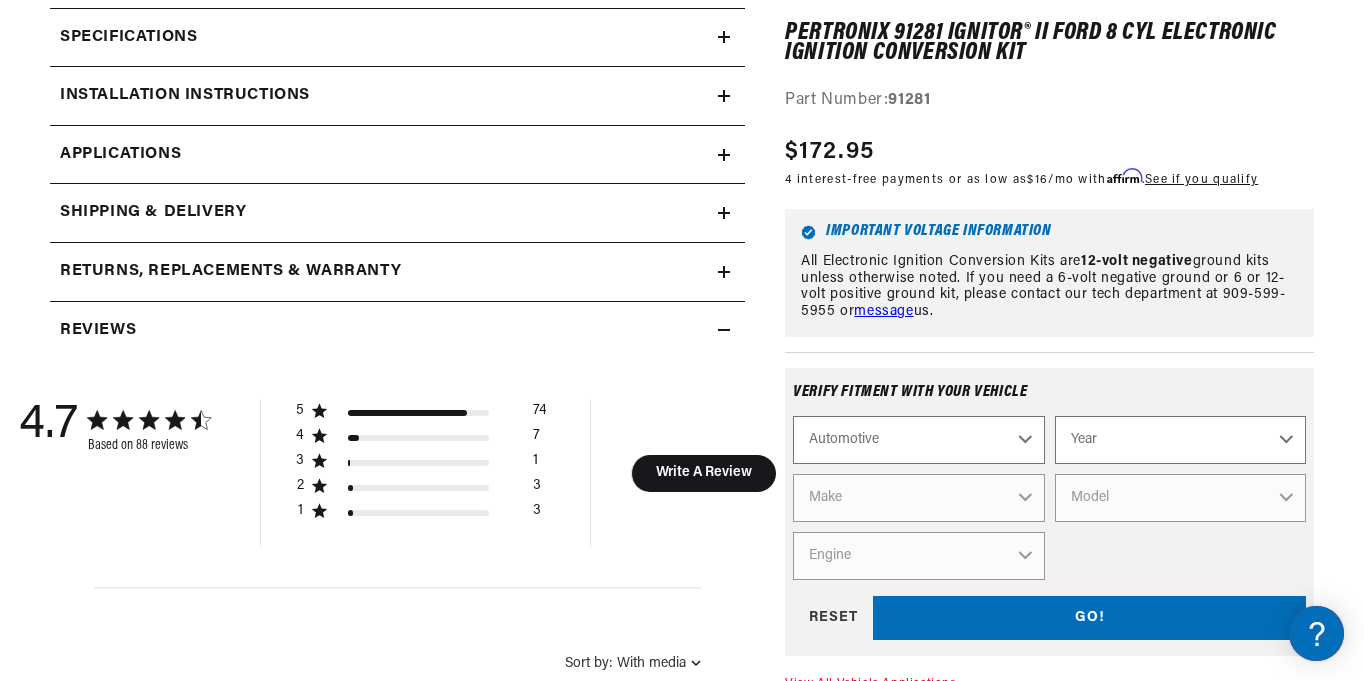 click on "Year
2022
2021
2020
2019
2018
2017
2016
2015
2014
2013
2012
2011
2010
2009
2008
2007
2006
2005
2004
2003
2002
2001
2000
1999
1998
1997
1996
1995
1994
1993
1992
1991
1990
1989
1988
1987
1986 1985" at bounding box center (1180, 440) 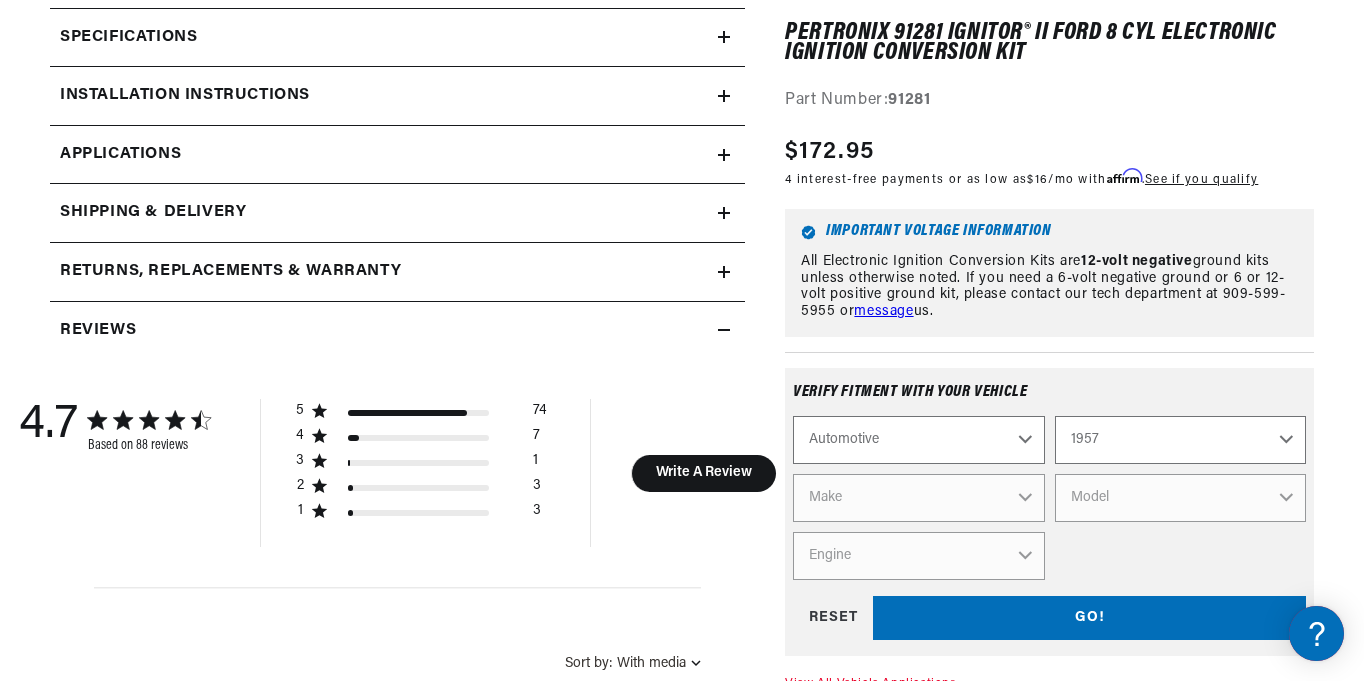 click on "Year
2022
2021
2020
2019
2018
2017
2016
2015
2014
2013
2012
2011
2010
2009
2008
2007
2006
2005
2004
2003
2002
2001
2000
1999
1998
1997
1996
1995
1994
1993
1992
1991
1990
1989
1988
1987
1986 1985" at bounding box center [1180, 440] 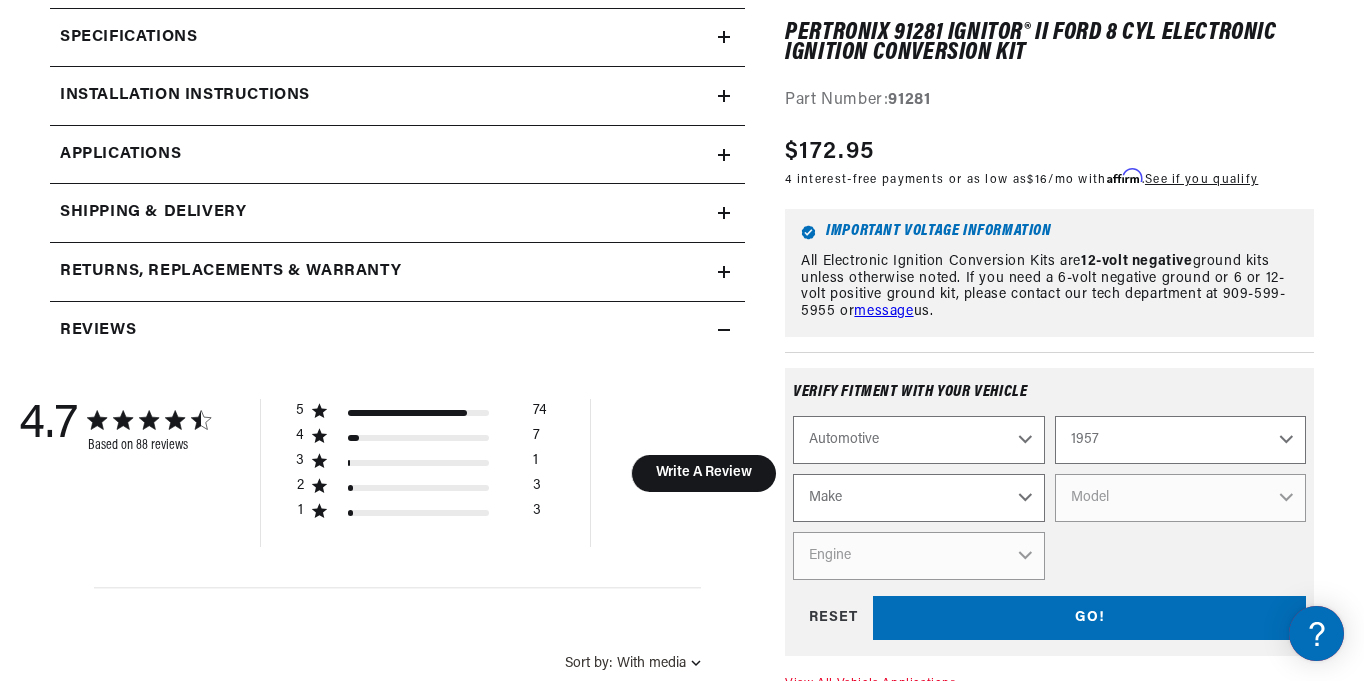 click on "Make
Alfa Romeo
Aston Martin
Austin Healey
Buick
Cadillac
Chevrolet
Chrysler
Dodge
Fiat
Ford
GMC
Jaguar
Jeep
Lancia
Maserati
Mercedes-Benz
Mercury
MG
Morgan
Morris
Oldsmobile
Plymouth
Pontiac
Porsche
Rolls-Royce
Simca
Studebaker
Triumph
Volkswagen" at bounding box center (918, 498) 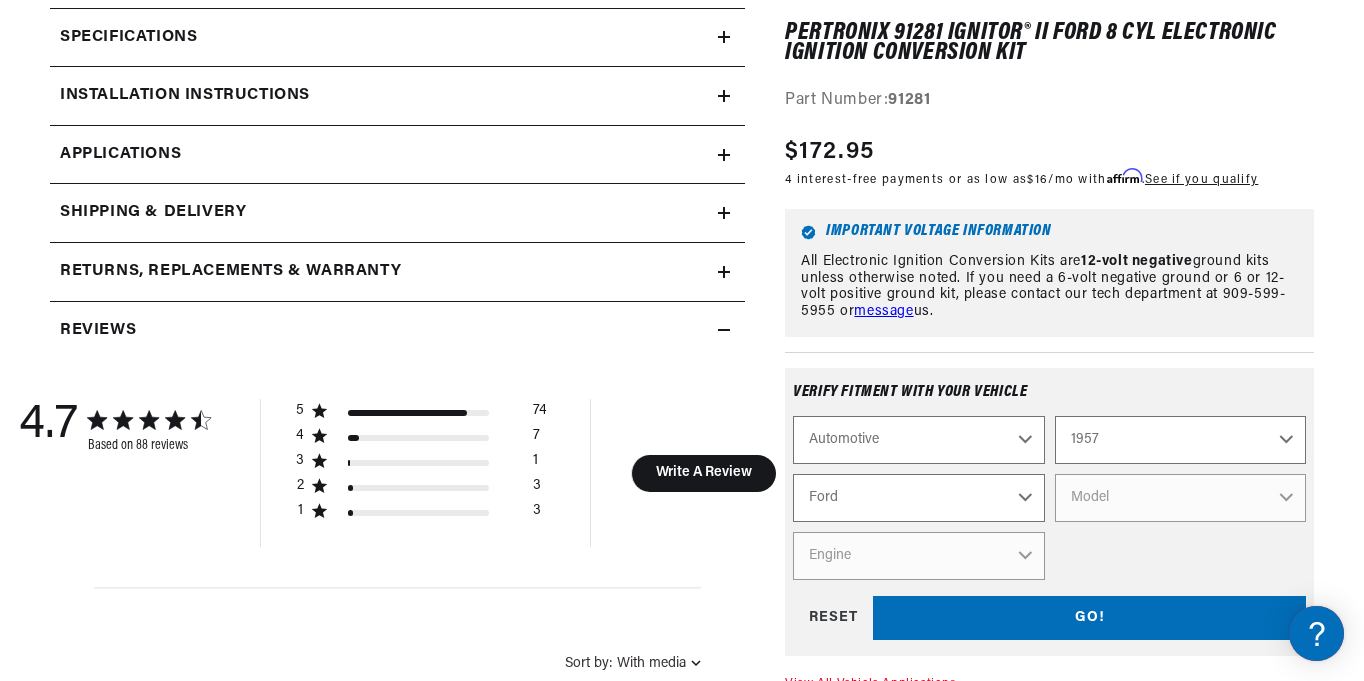 click on "Make
Alfa Romeo
Aston Martin
Austin Healey
Buick
Cadillac
Chevrolet
Chrysler
Dodge
Fiat
Ford
GMC
Jaguar
Jeep
Lancia
Maserati
Mercedes-Benz
Mercury
MG
Morgan
Morris
Oldsmobile
Plymouth
Pontiac
Porsche
Rolls-Royce
Simca
Studebaker
Triumph
Volkswagen" at bounding box center [918, 498] 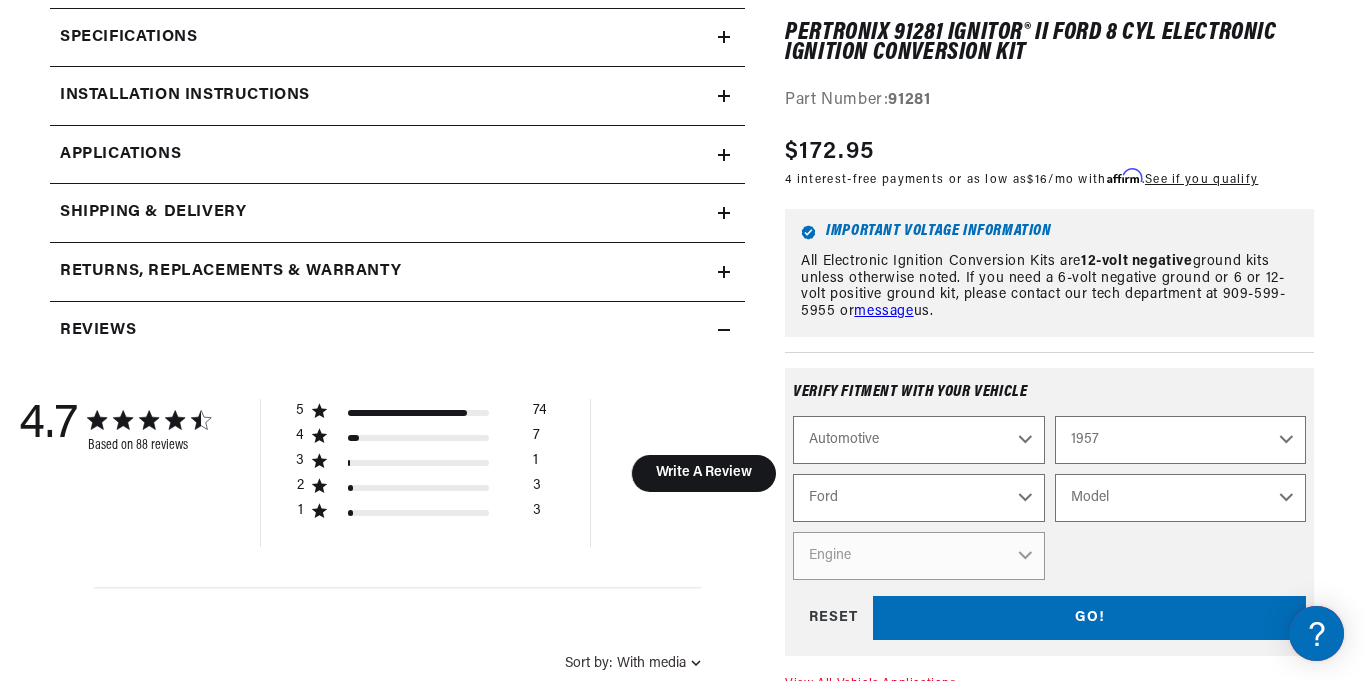 click on "Model
Club
Country Sedan
Country Squire
Courier Sedan Delivery
Custom
Custom 300
Del Rio Wagon
F-100
F-250
F-350
Fairlane
Ranch Wagon
Ranchero
Skyliner
Sunliner
Thunderbird
Victoria" at bounding box center [1180, 498] 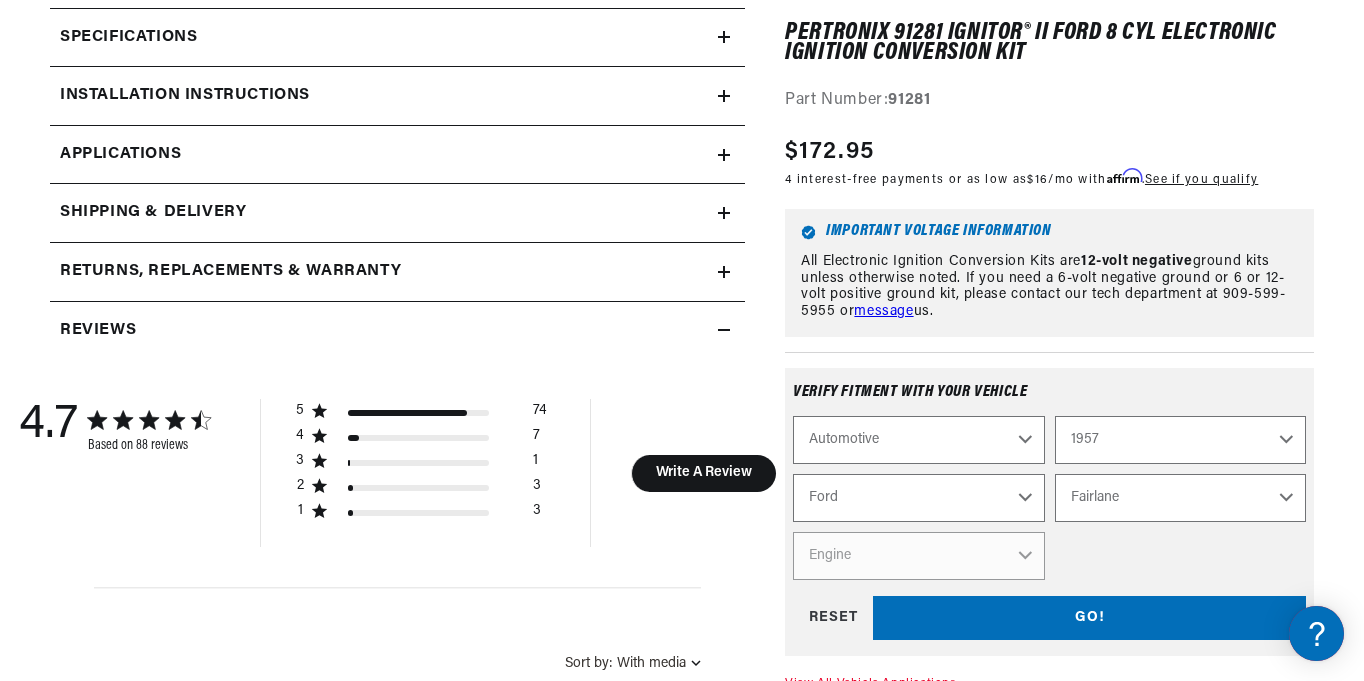 click on "Model
Club
Country Sedan
Country Squire
Courier Sedan Delivery
Custom
Custom 300
Del Rio Wagon
F-100
F-250
F-350
Fairlane
Ranch Wagon
Ranchero
Skyliner
Sunliner
Thunderbird
Victoria" at bounding box center [1180, 498] 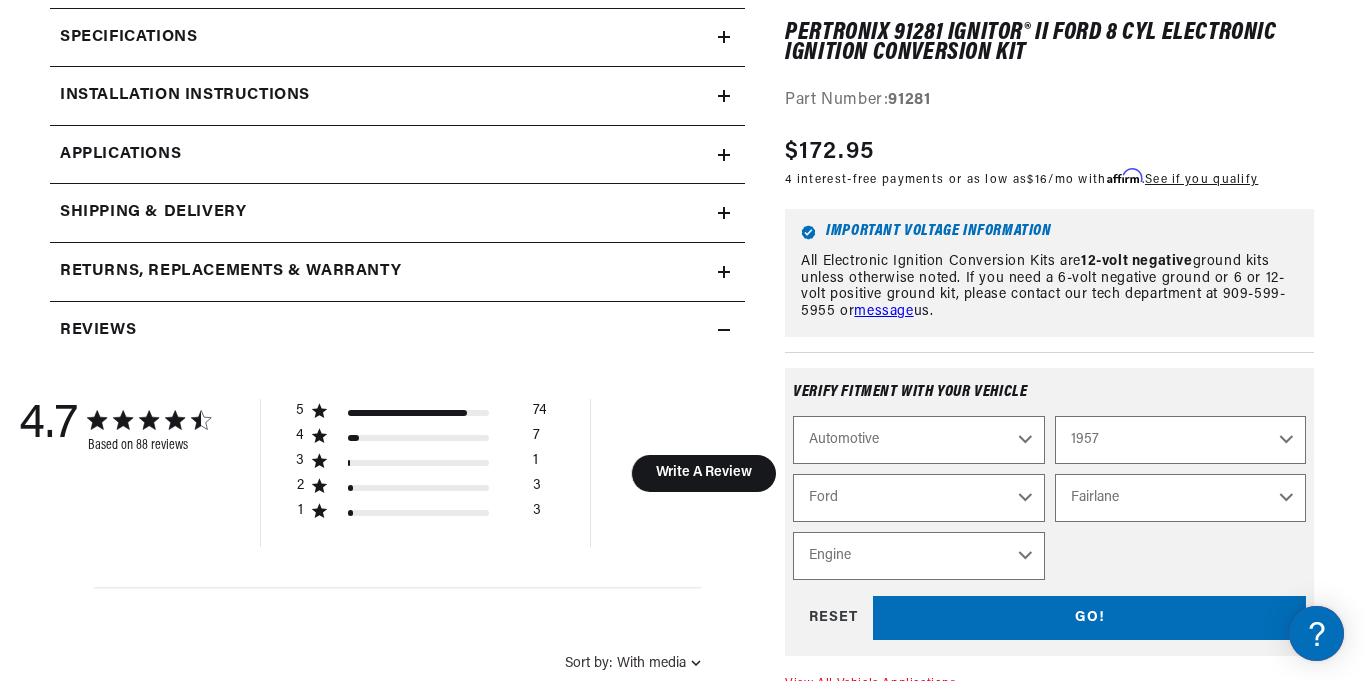 click on "Loremi
9.4D
8.6S
8.3A
9.0C
8.5A
4.0E
1.3S
7.1D
0.0E
2.7T
1.5I
9.6U
4.4L
4.6E" at bounding box center (918, 556) 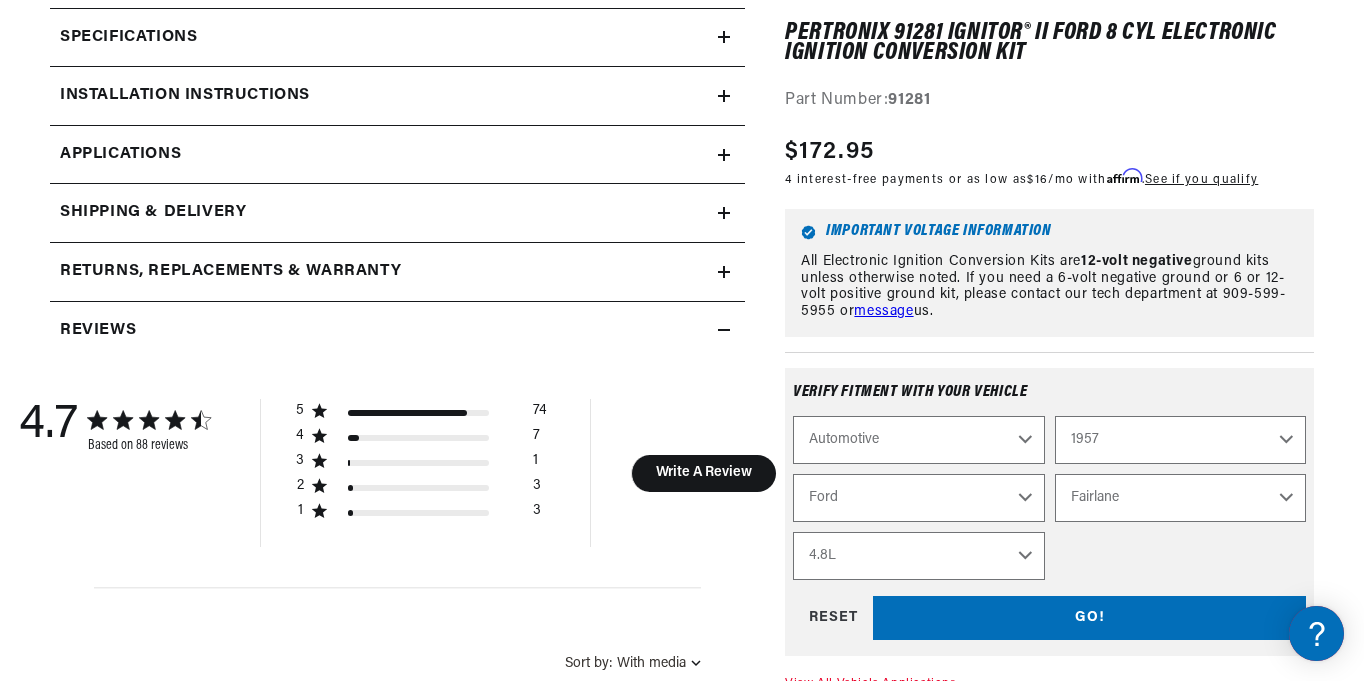 click on "Loremi
9.4D
8.6S
8.3A
9.0C
8.5A
4.0E
1.3S
7.1D
0.0E
2.7T
1.5I
9.6U
4.4L
4.6E" at bounding box center (918, 556) 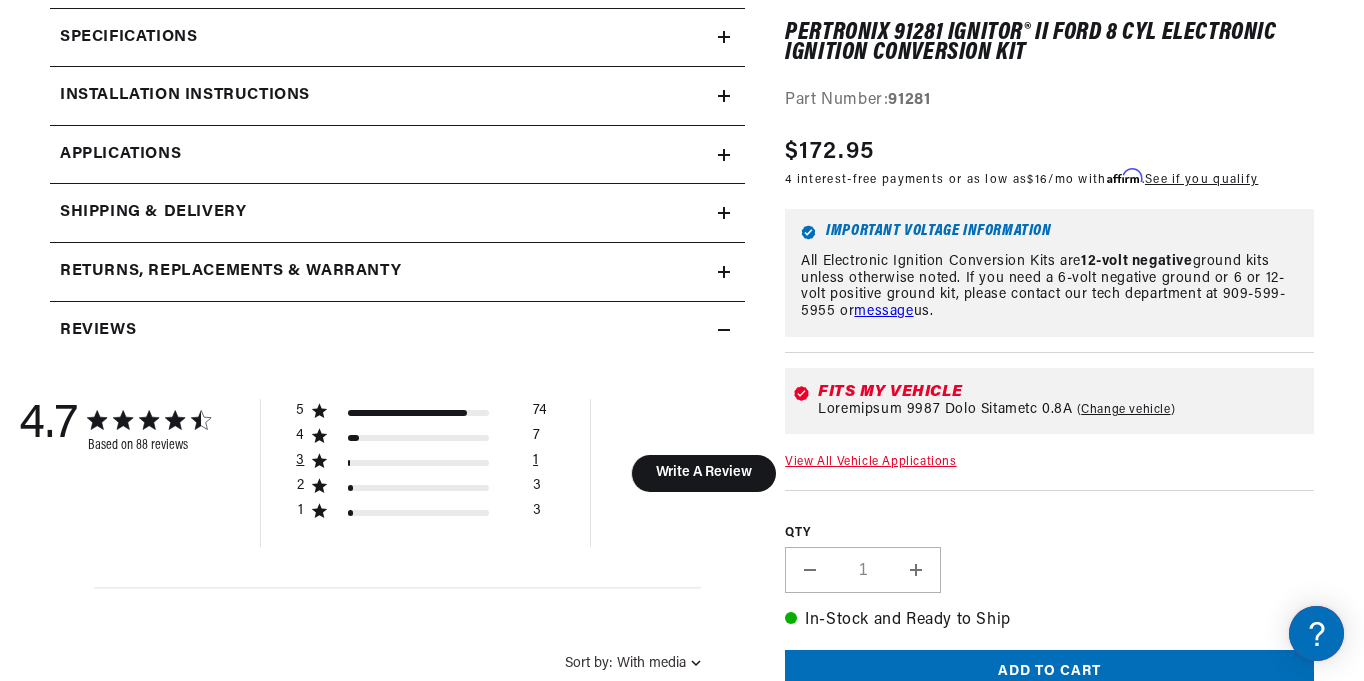 scroll, scrollTop: 0, scrollLeft: 2362, axis: horizontal 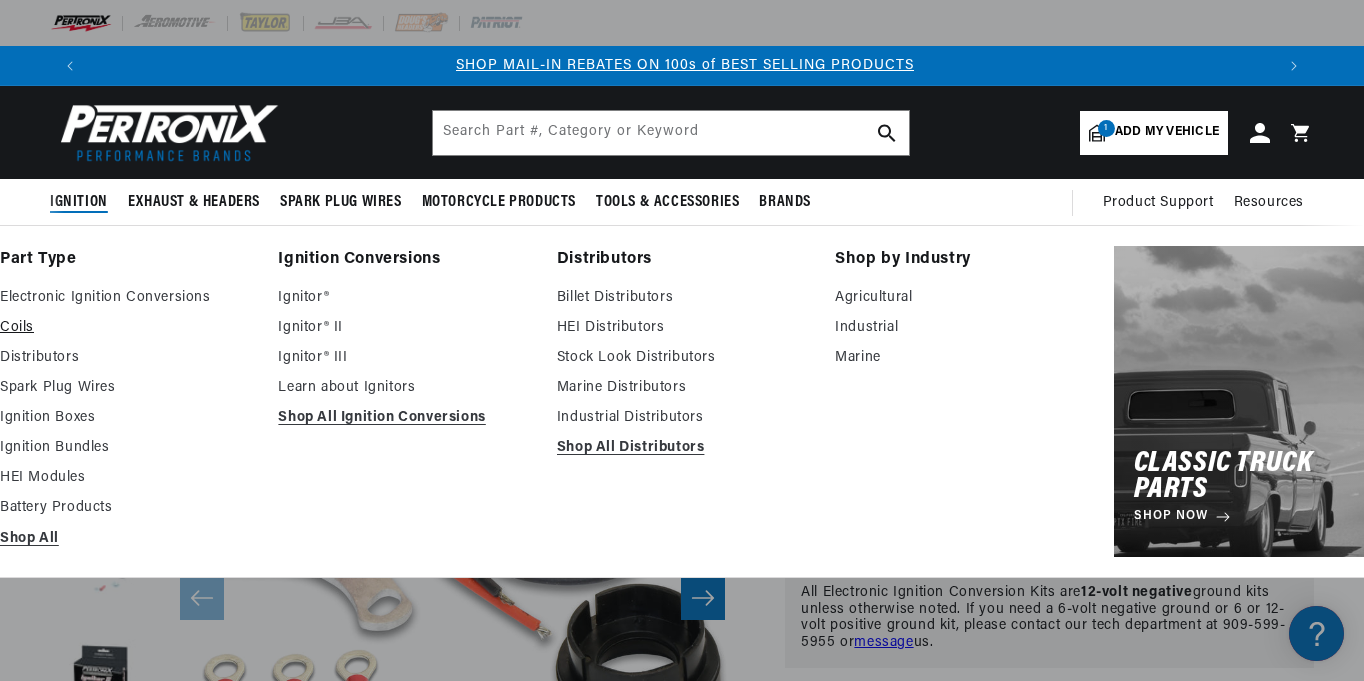 click on "Coils" at bounding box center [125, 328] 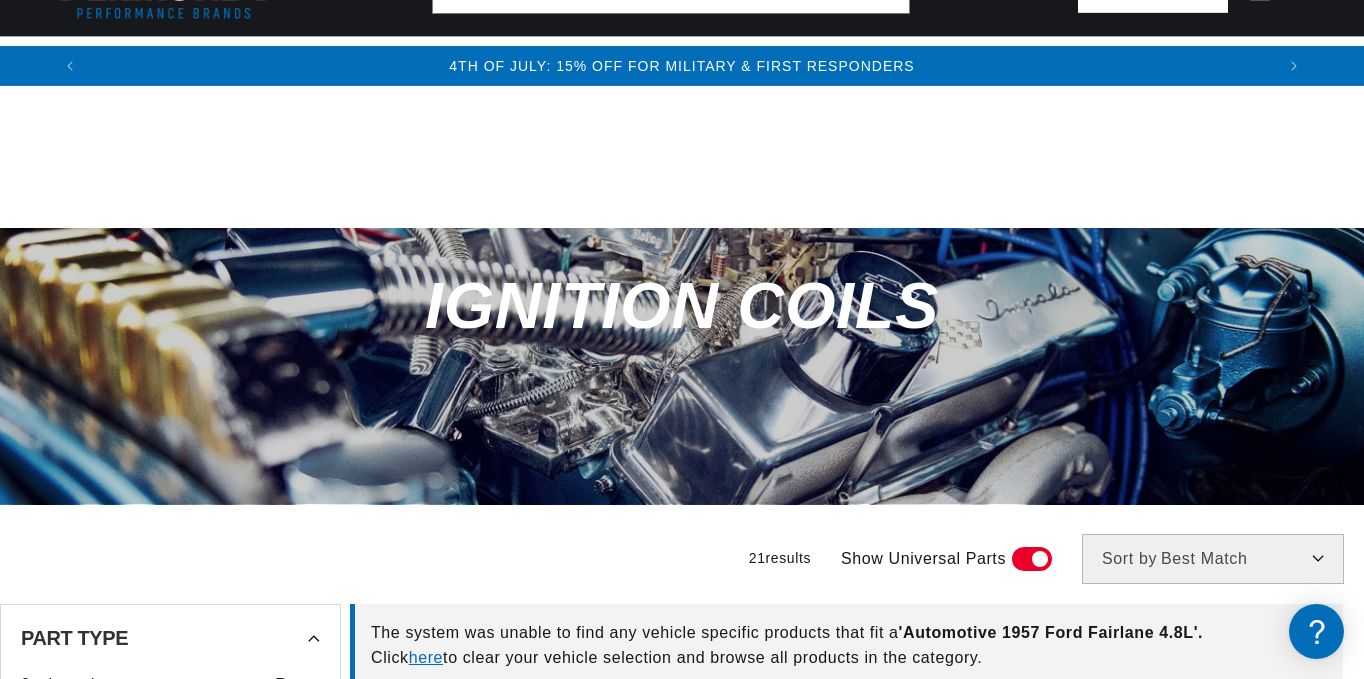 scroll, scrollTop: 596, scrollLeft: 0, axis: vertical 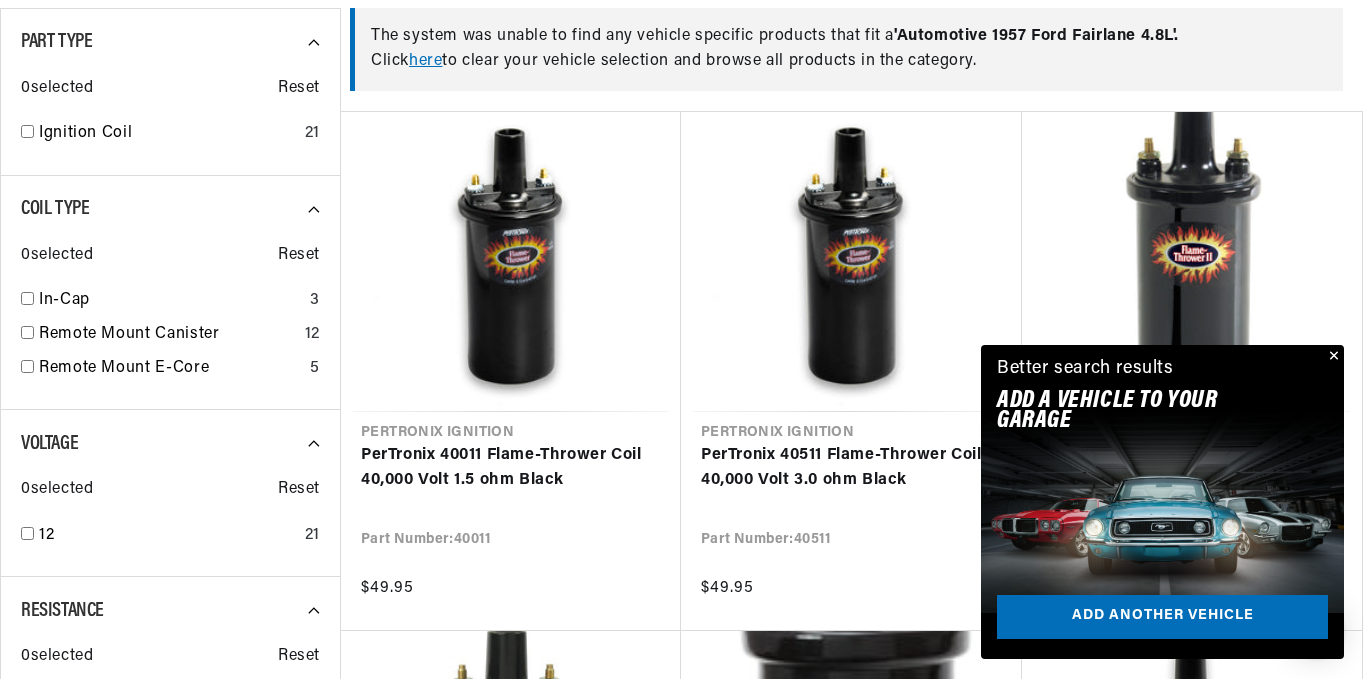 click at bounding box center (1332, 357) 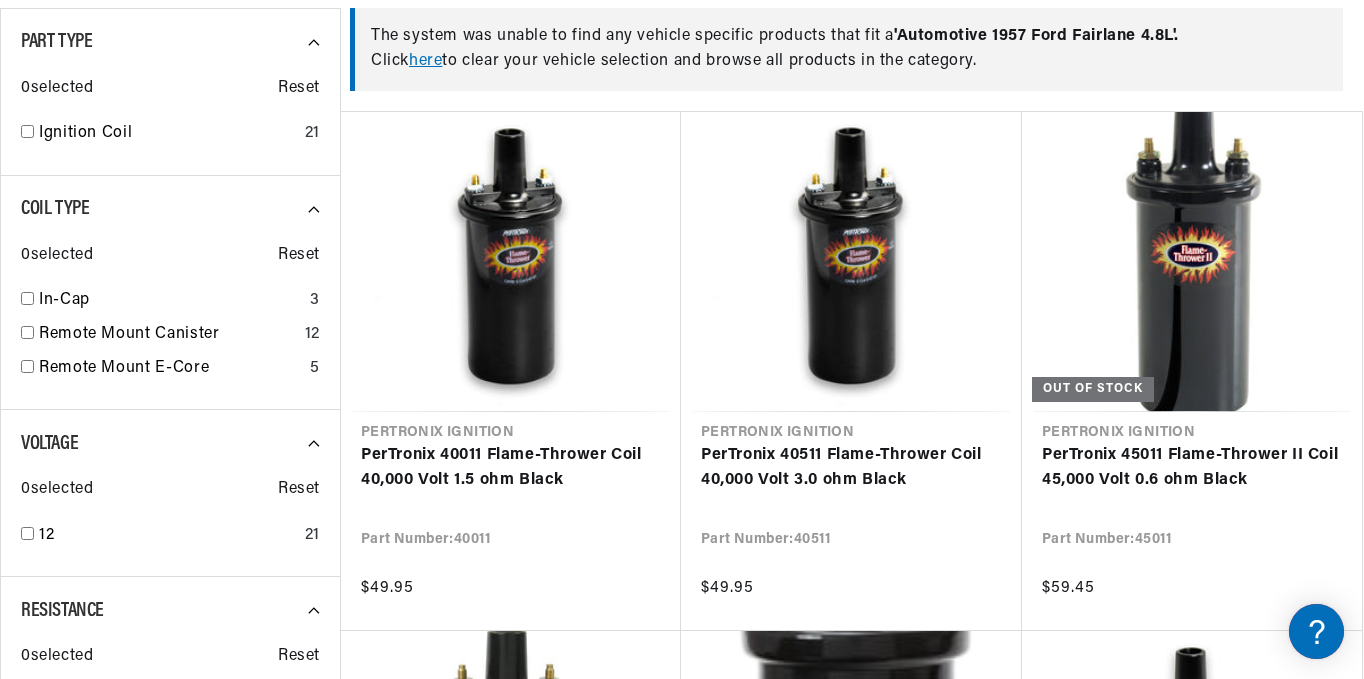 scroll, scrollTop: 0, scrollLeft: 0, axis: both 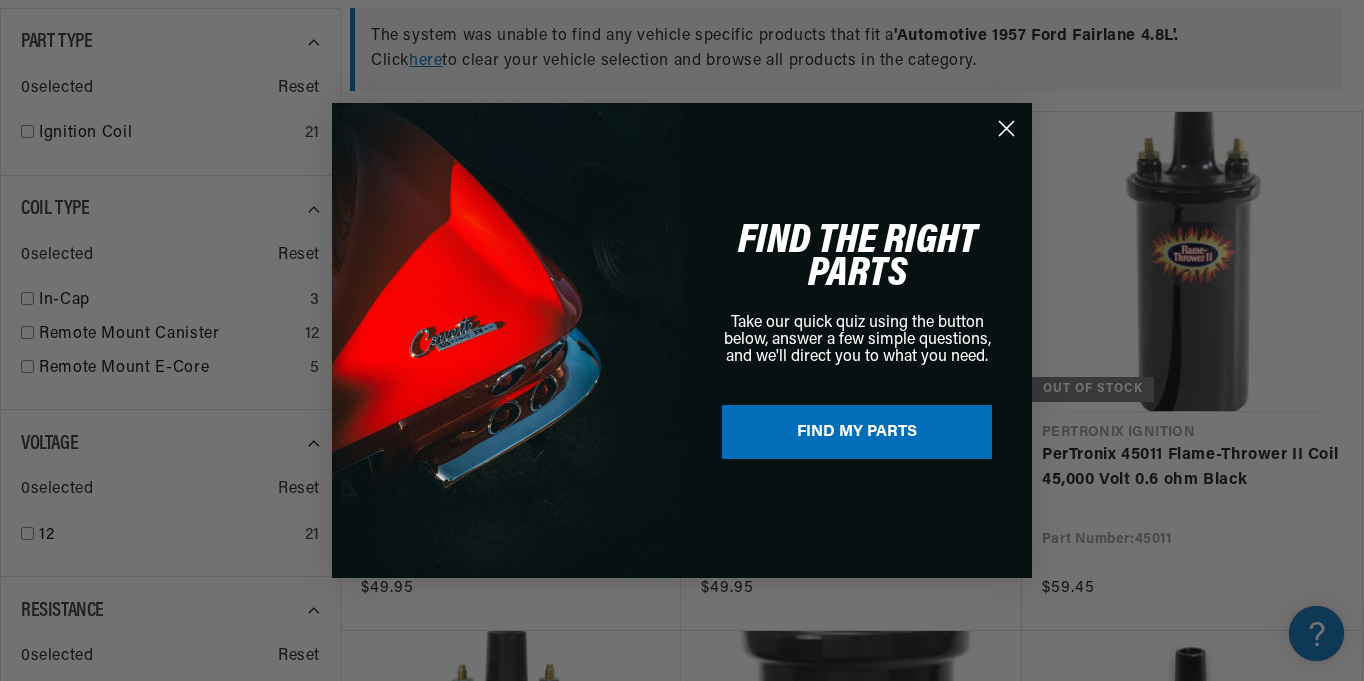 click at bounding box center [1006, 128] 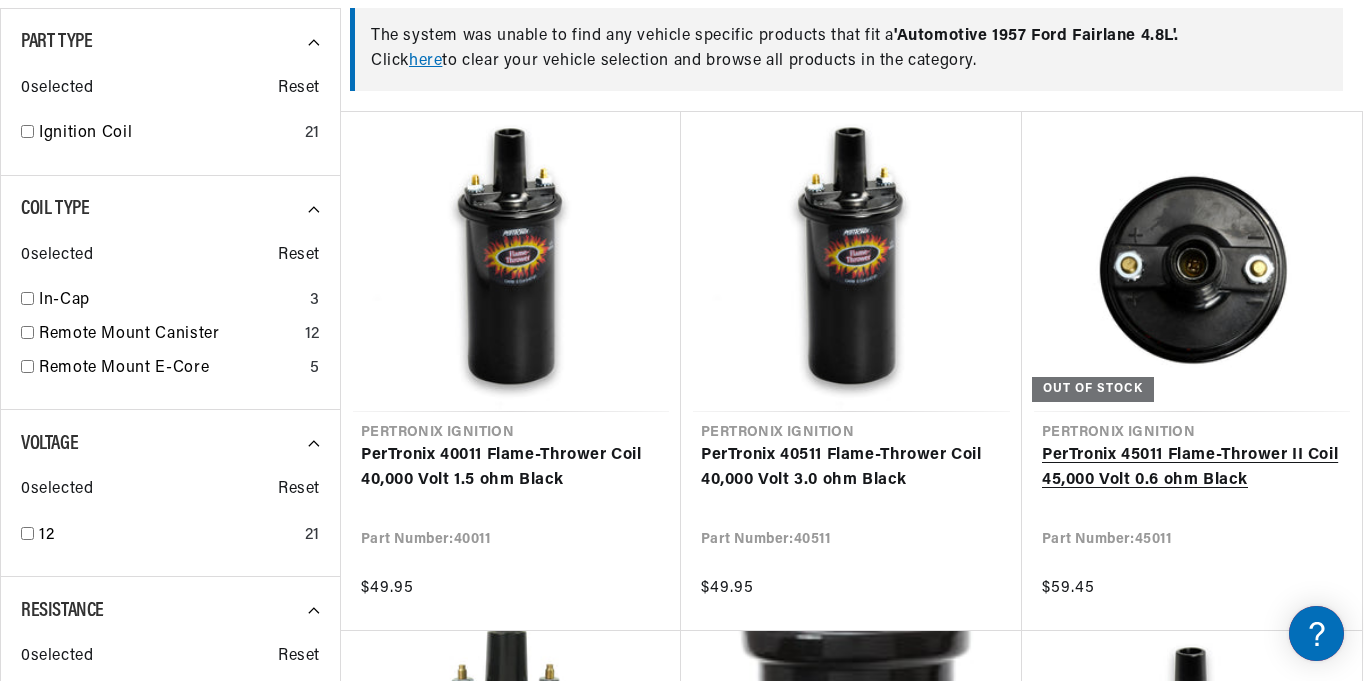scroll, scrollTop: 0, scrollLeft: 1181, axis: horizontal 